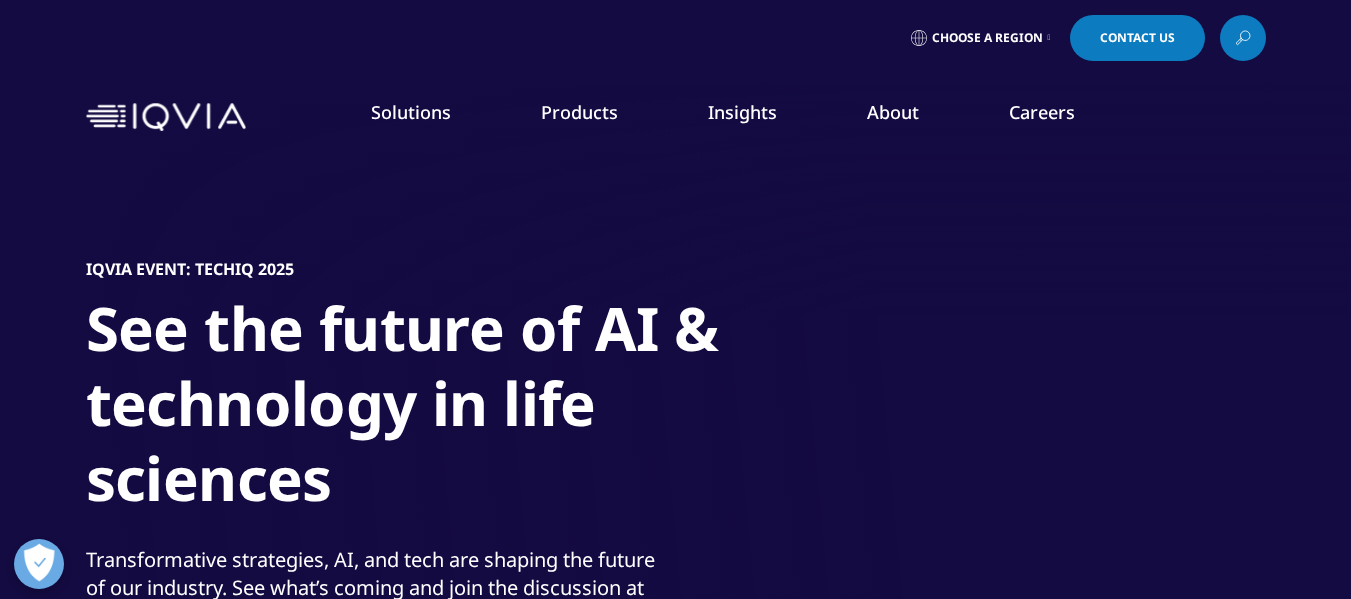 scroll, scrollTop: 0, scrollLeft: 0, axis: both 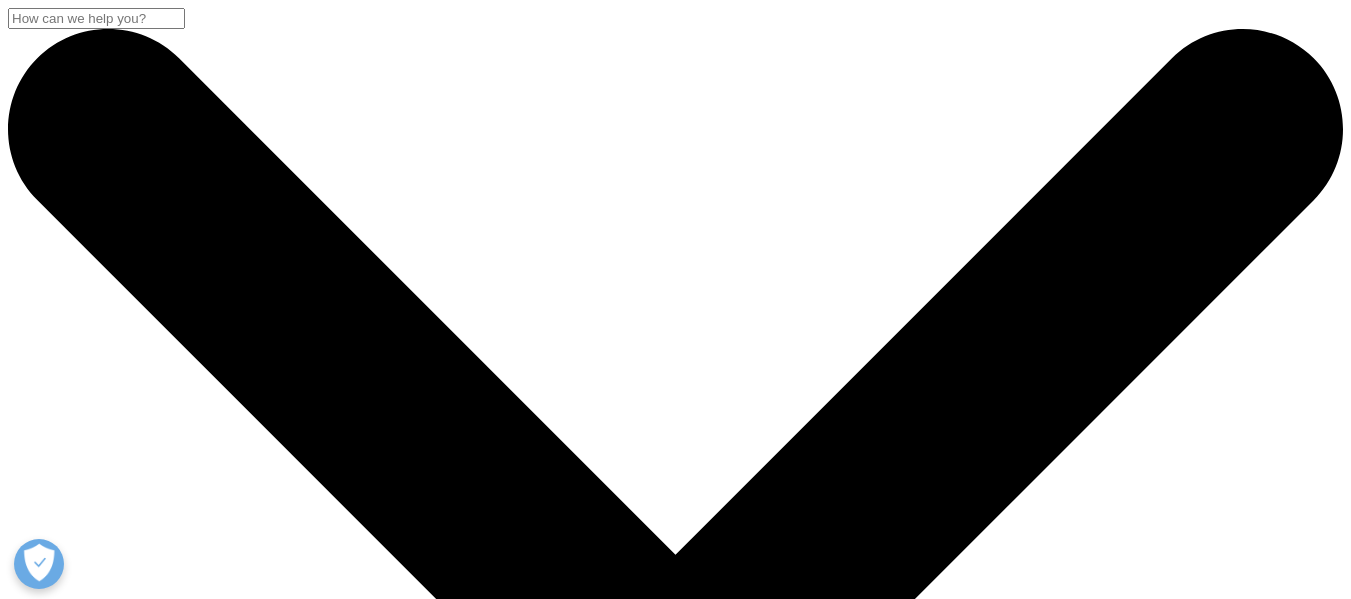 click on "Pricing & Market Access" at bounding box center [168, 12174] 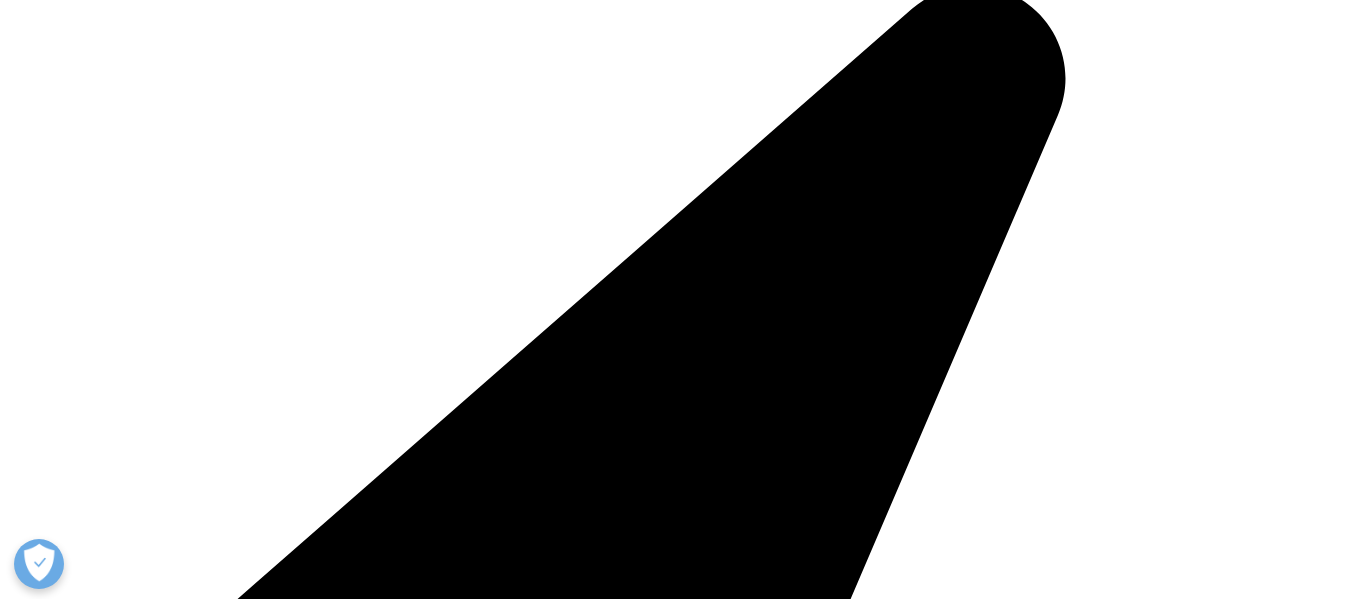 scroll, scrollTop: 500, scrollLeft: 0, axis: vertical 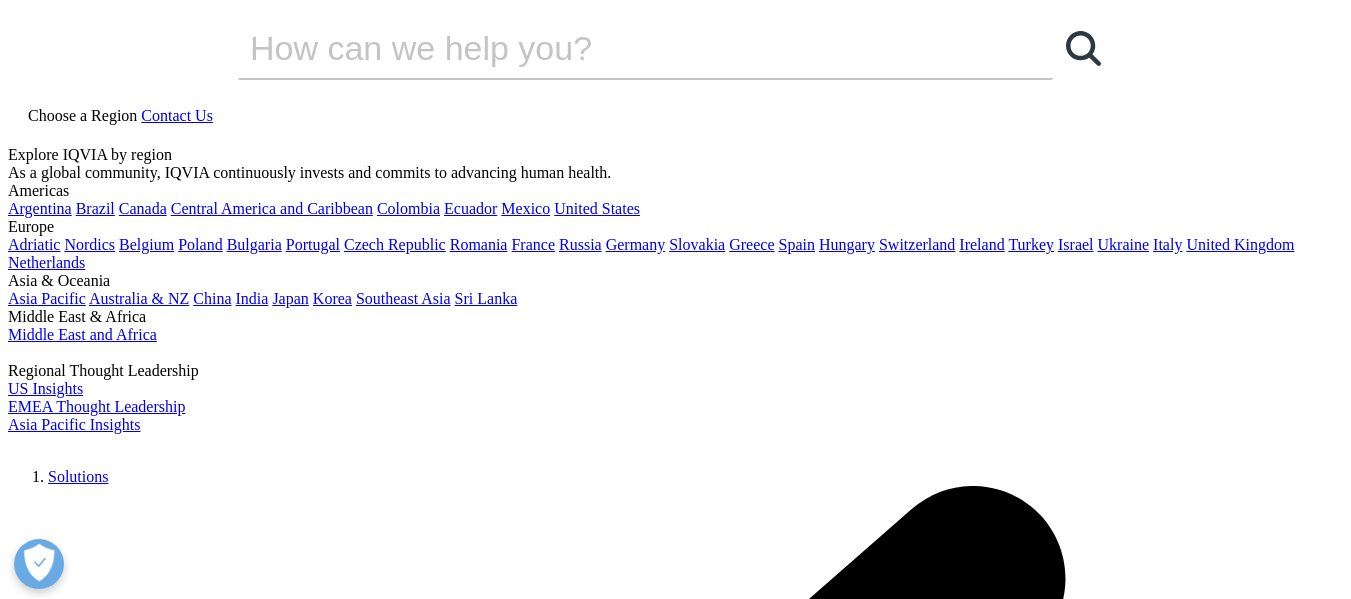 drag, startPoint x: 401, startPoint y: 431, endPoint x: 389, endPoint y: 451, distance: 23.323807 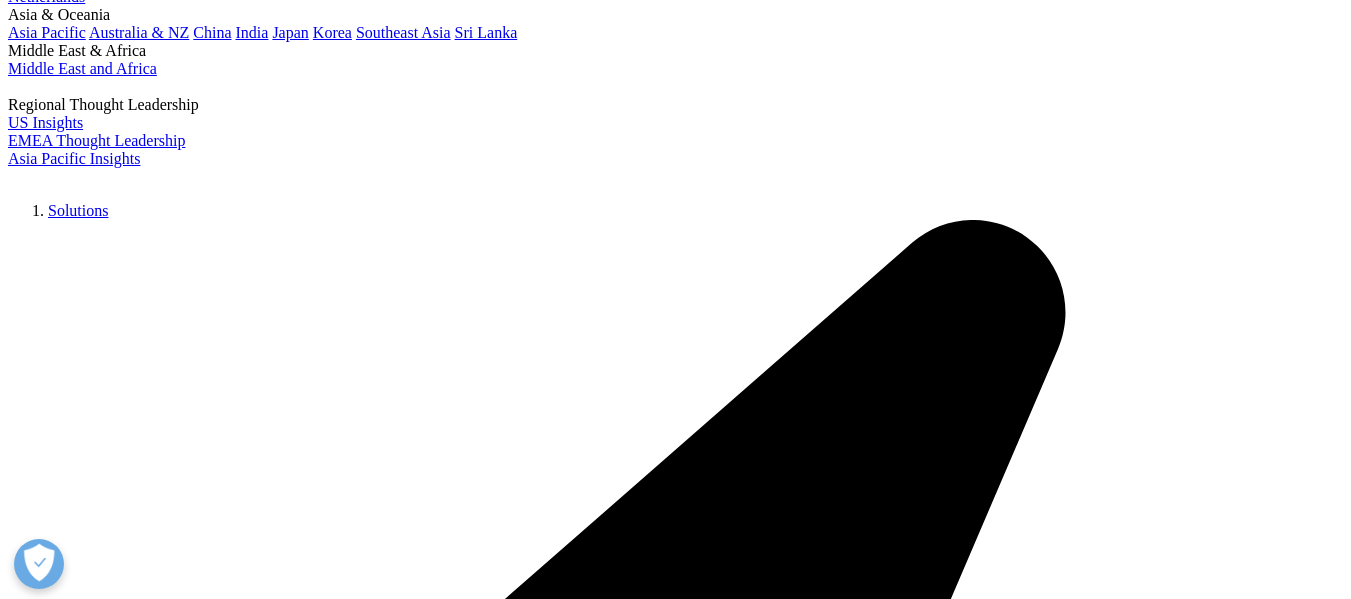 scroll, scrollTop: 0, scrollLeft: 0, axis: both 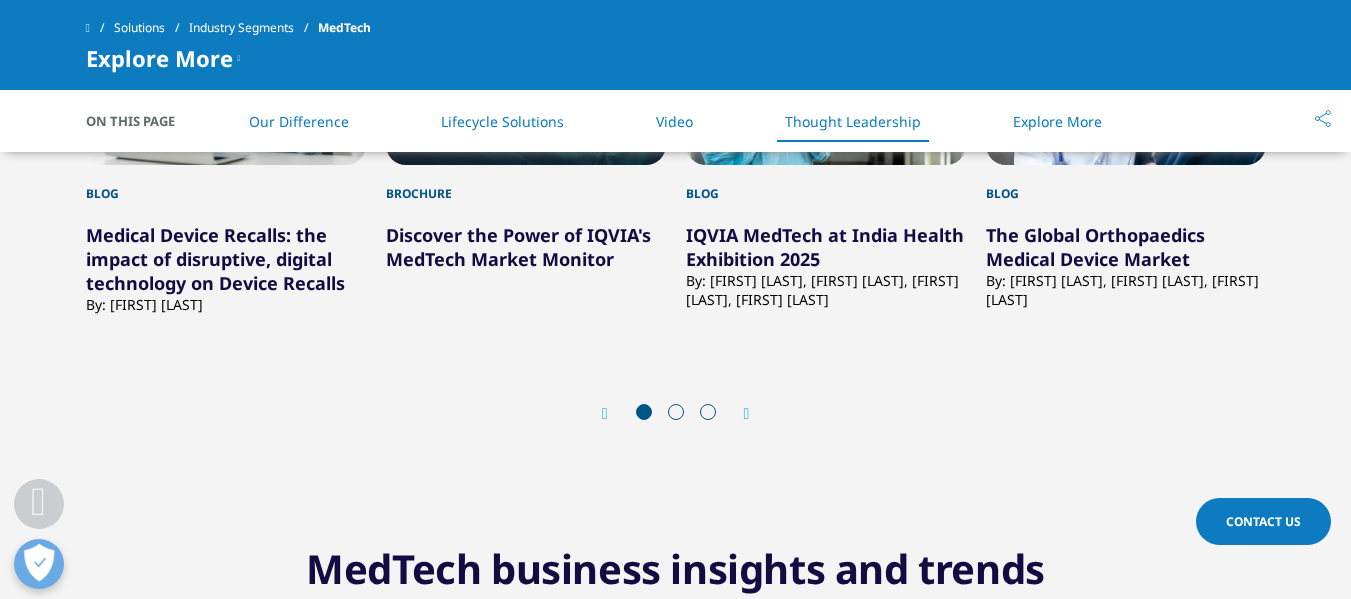 click at bounding box center (676, 412) 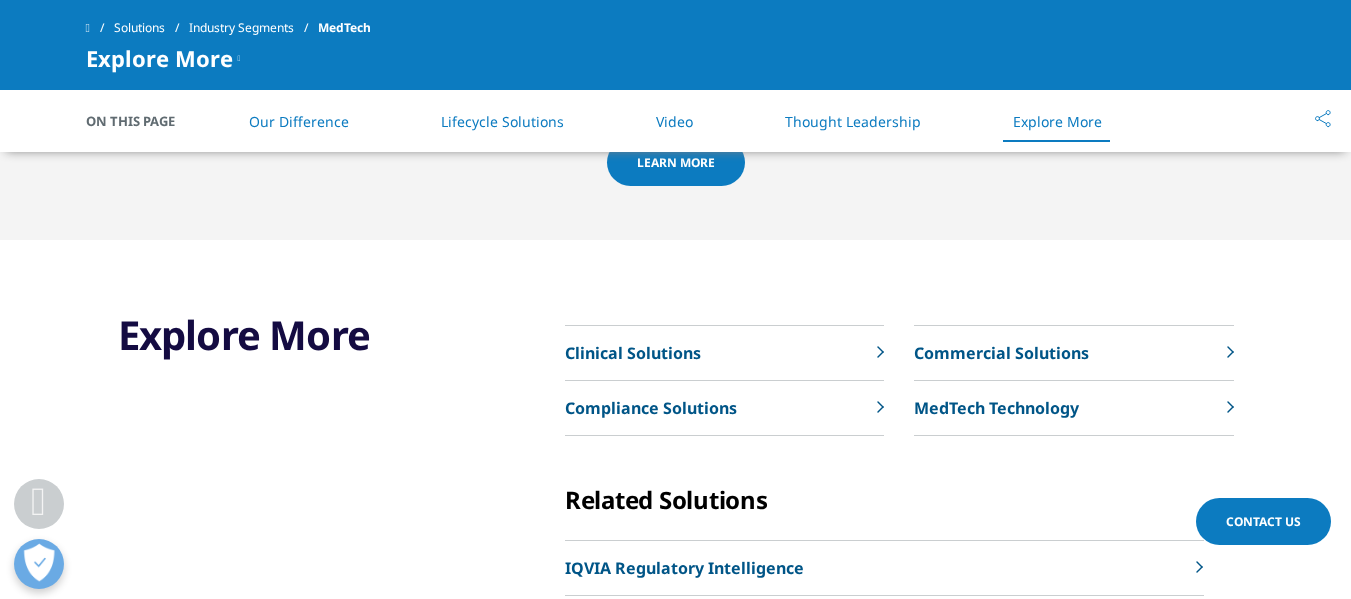 scroll, scrollTop: 3700, scrollLeft: 0, axis: vertical 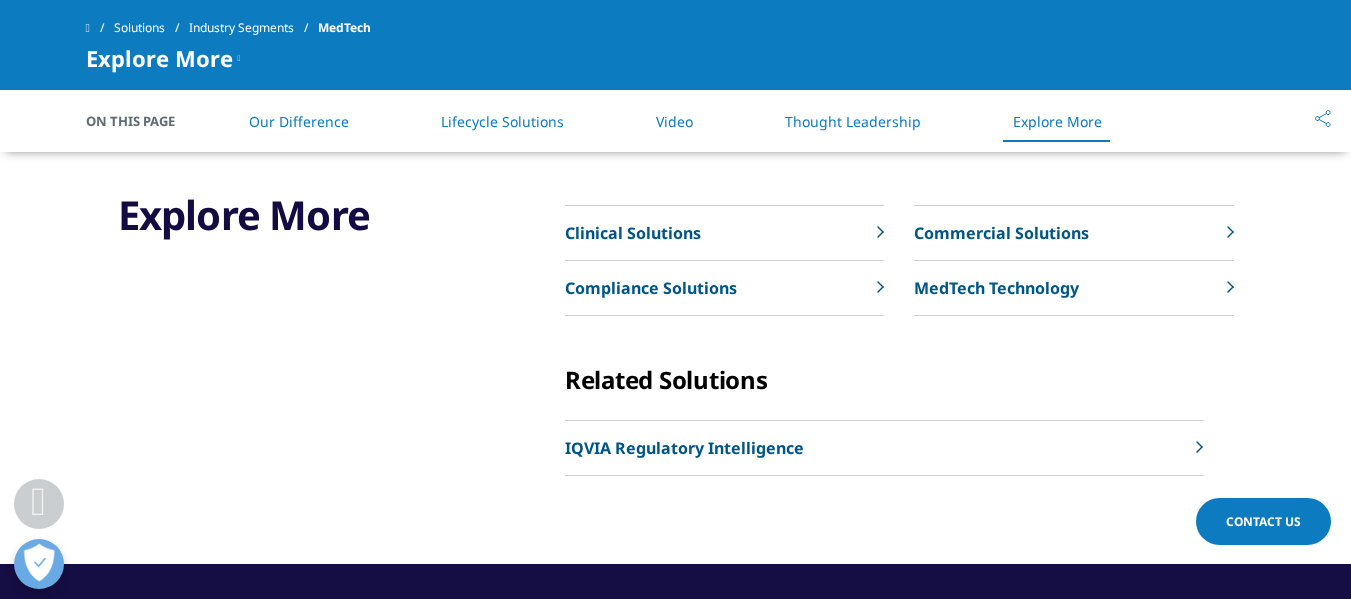 click on "Clinical Solutions" at bounding box center [724, 233] 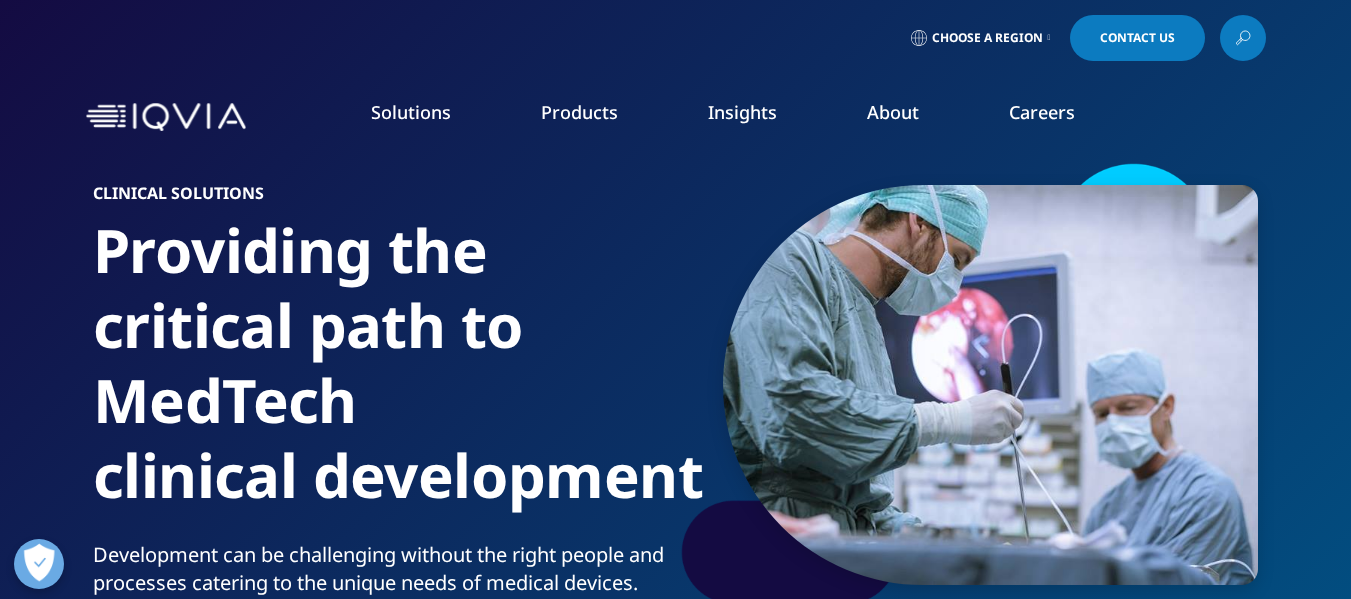 scroll, scrollTop: 352, scrollLeft: 0, axis: vertical 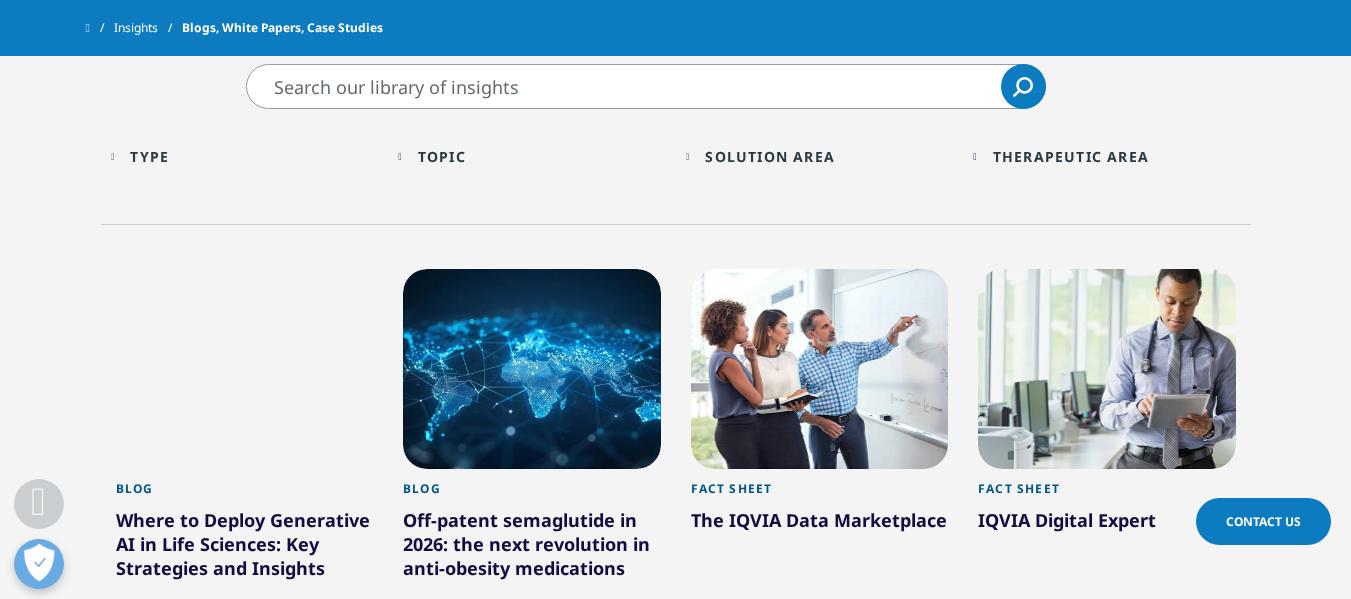 click on "Solution Area" at bounding box center [770, 156] 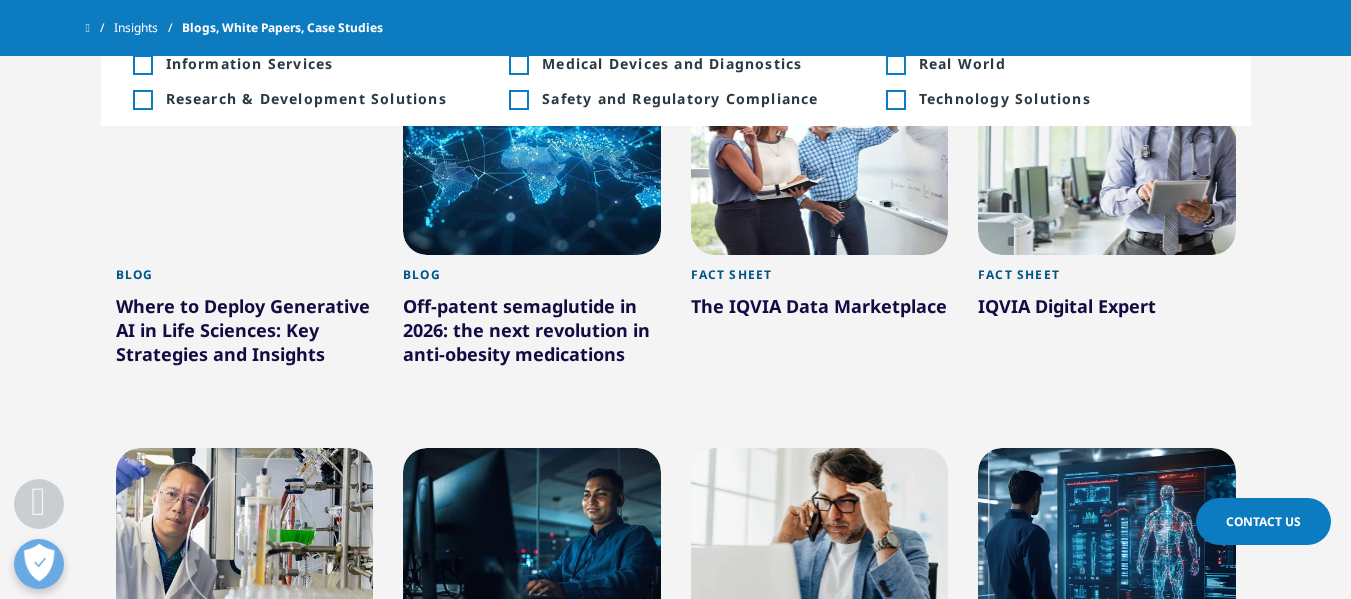 scroll, scrollTop: 800, scrollLeft: 0, axis: vertical 